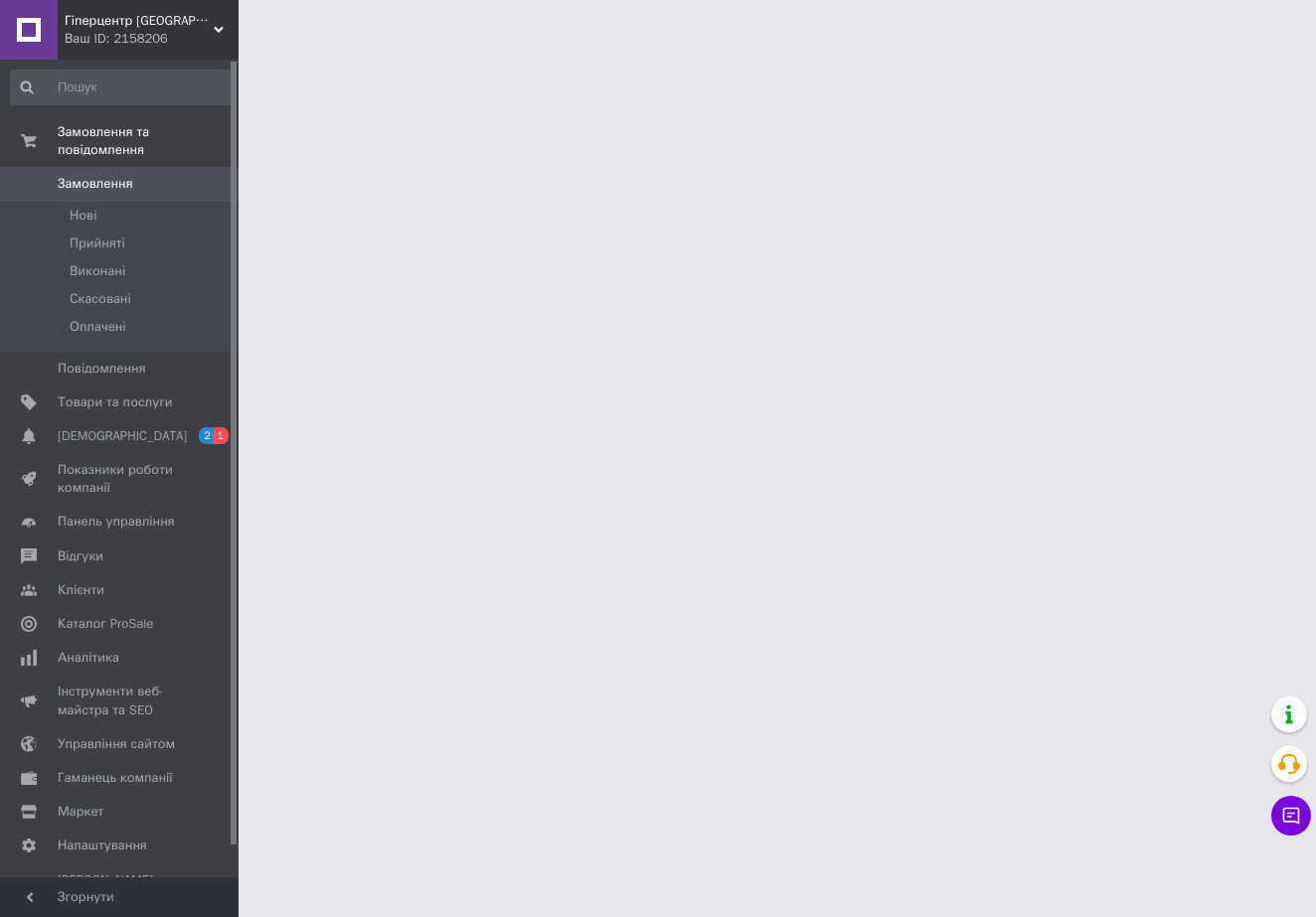 scroll, scrollTop: 0, scrollLeft: 0, axis: both 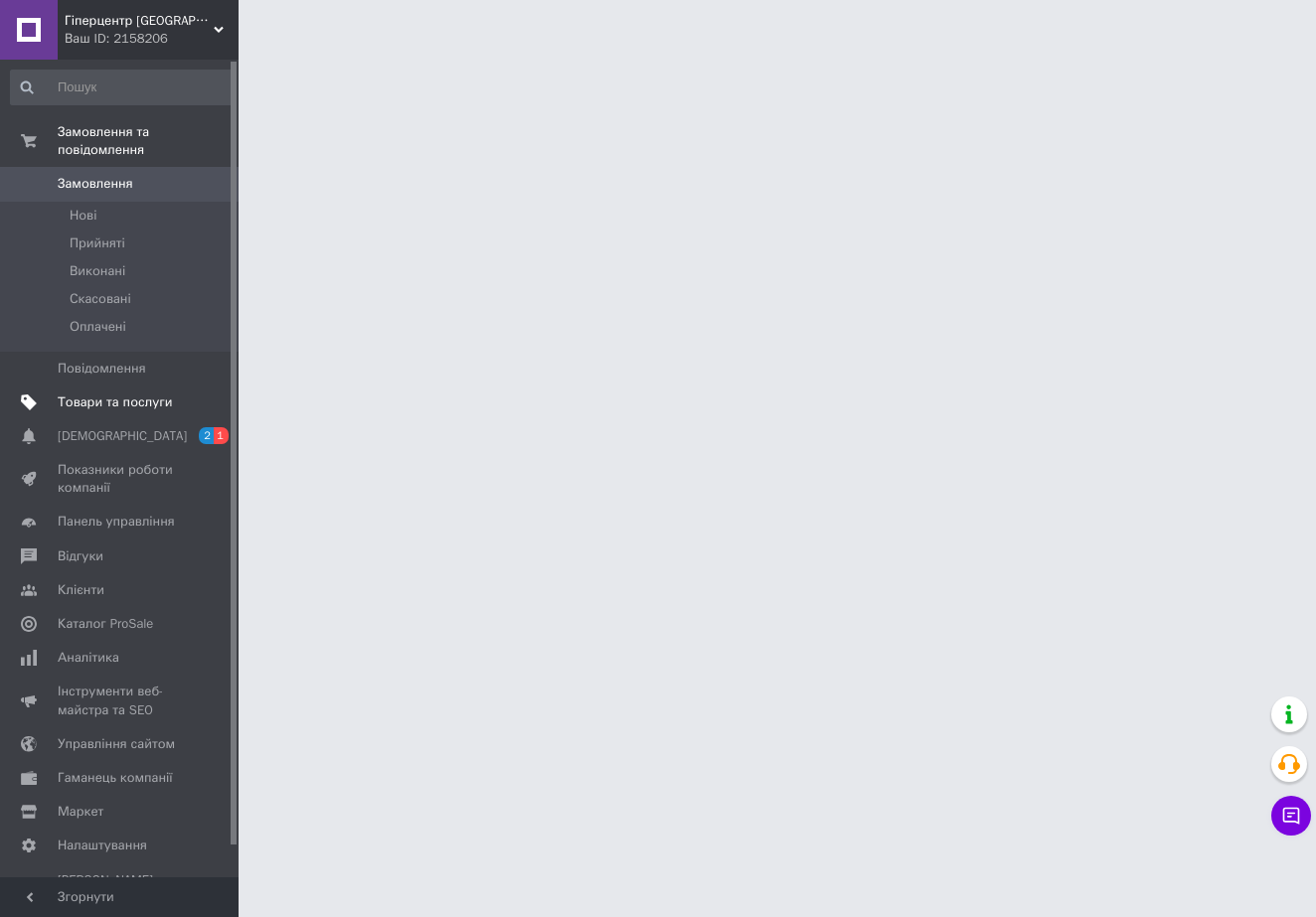 click on "Товари та послуги" at bounding box center [114, 402] 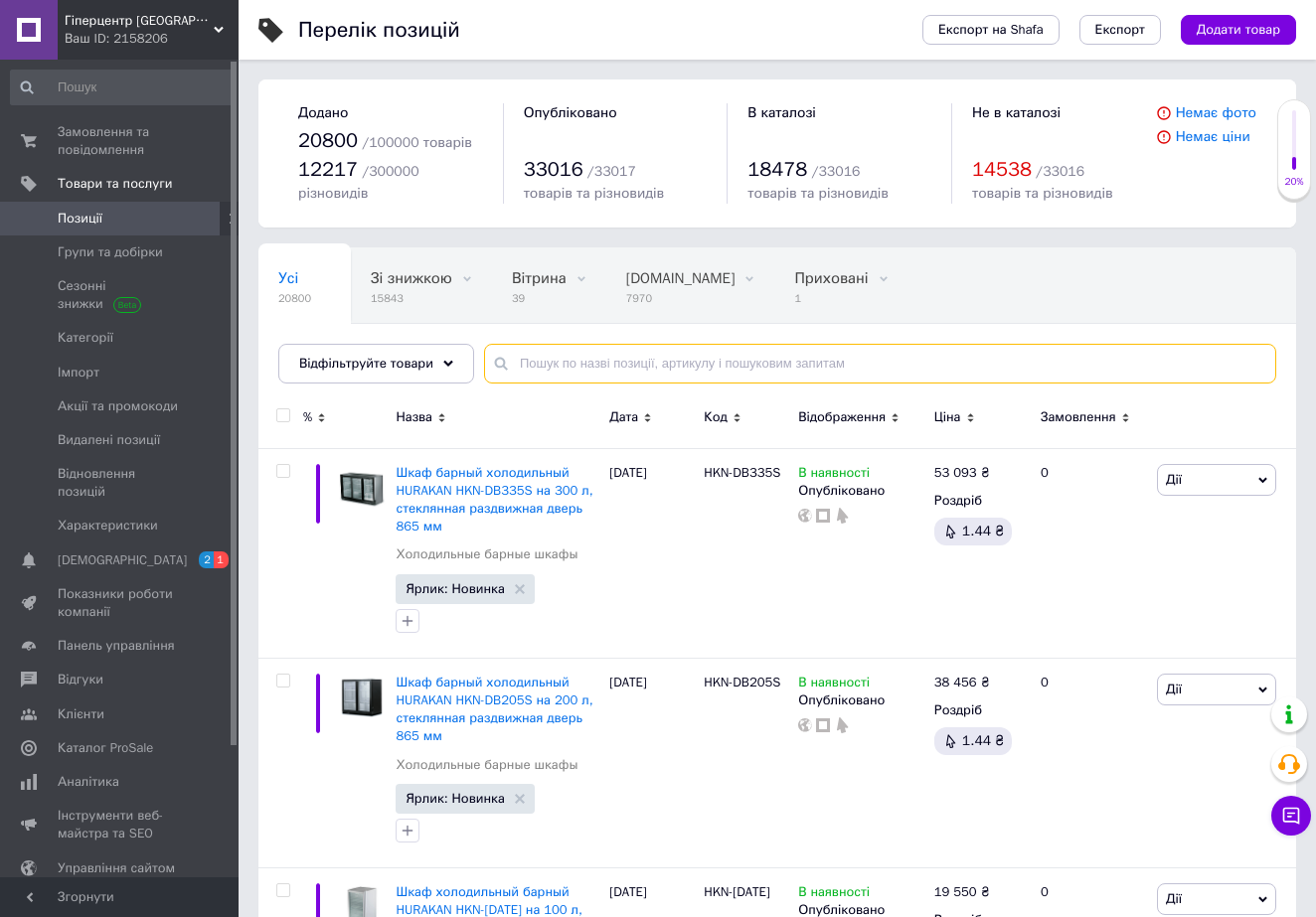 click at bounding box center (880, 364) 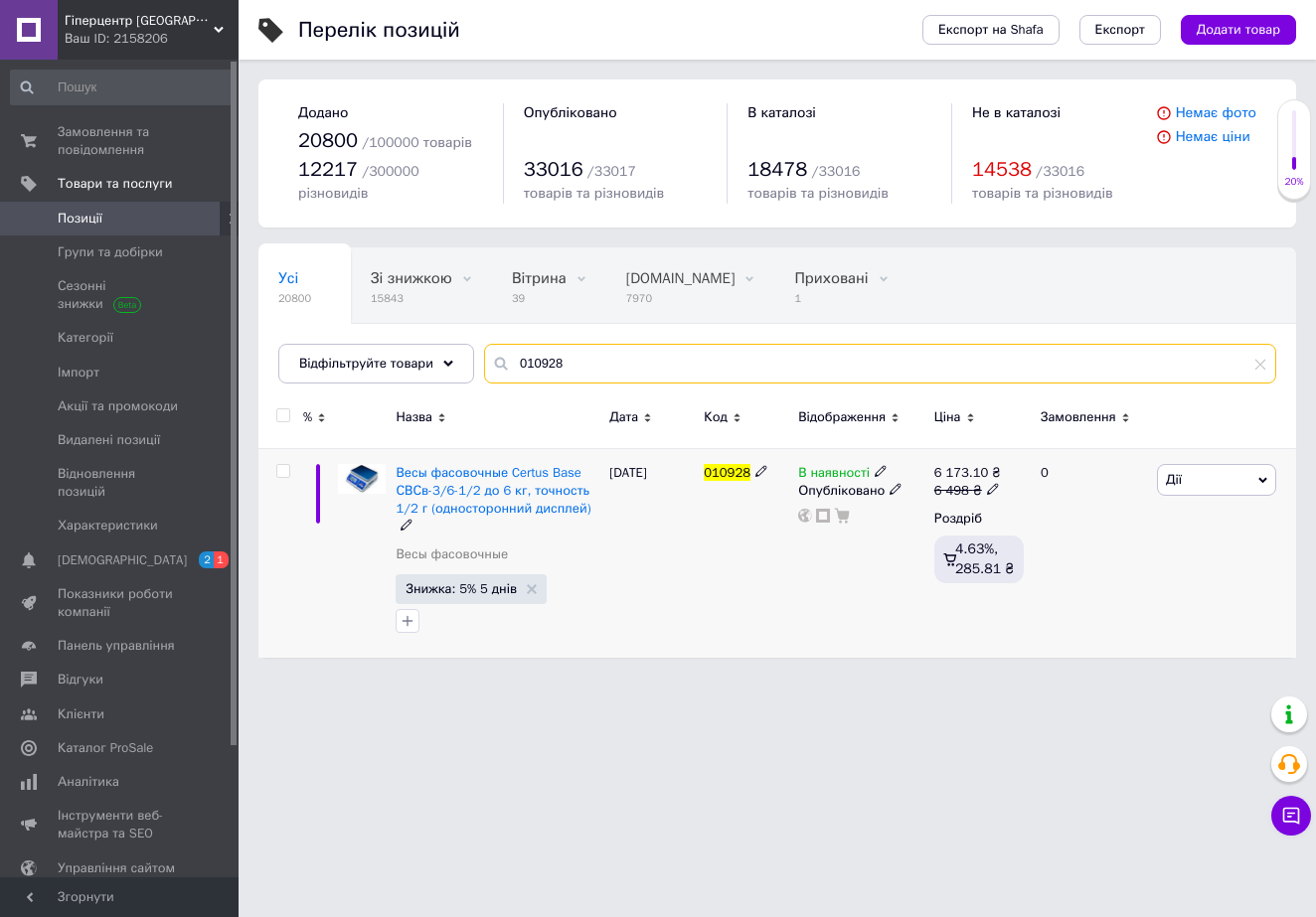 type on "010928" 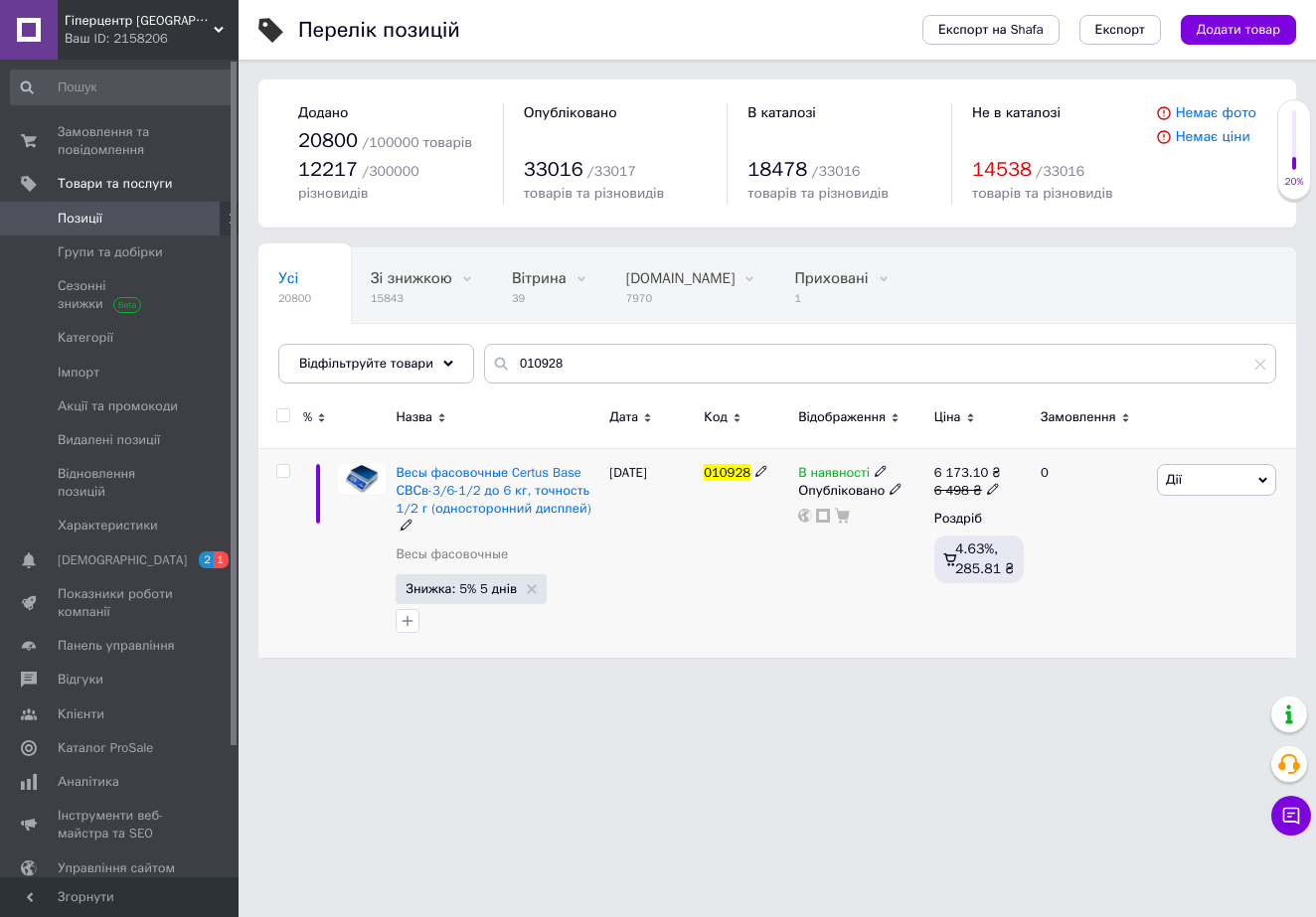 click 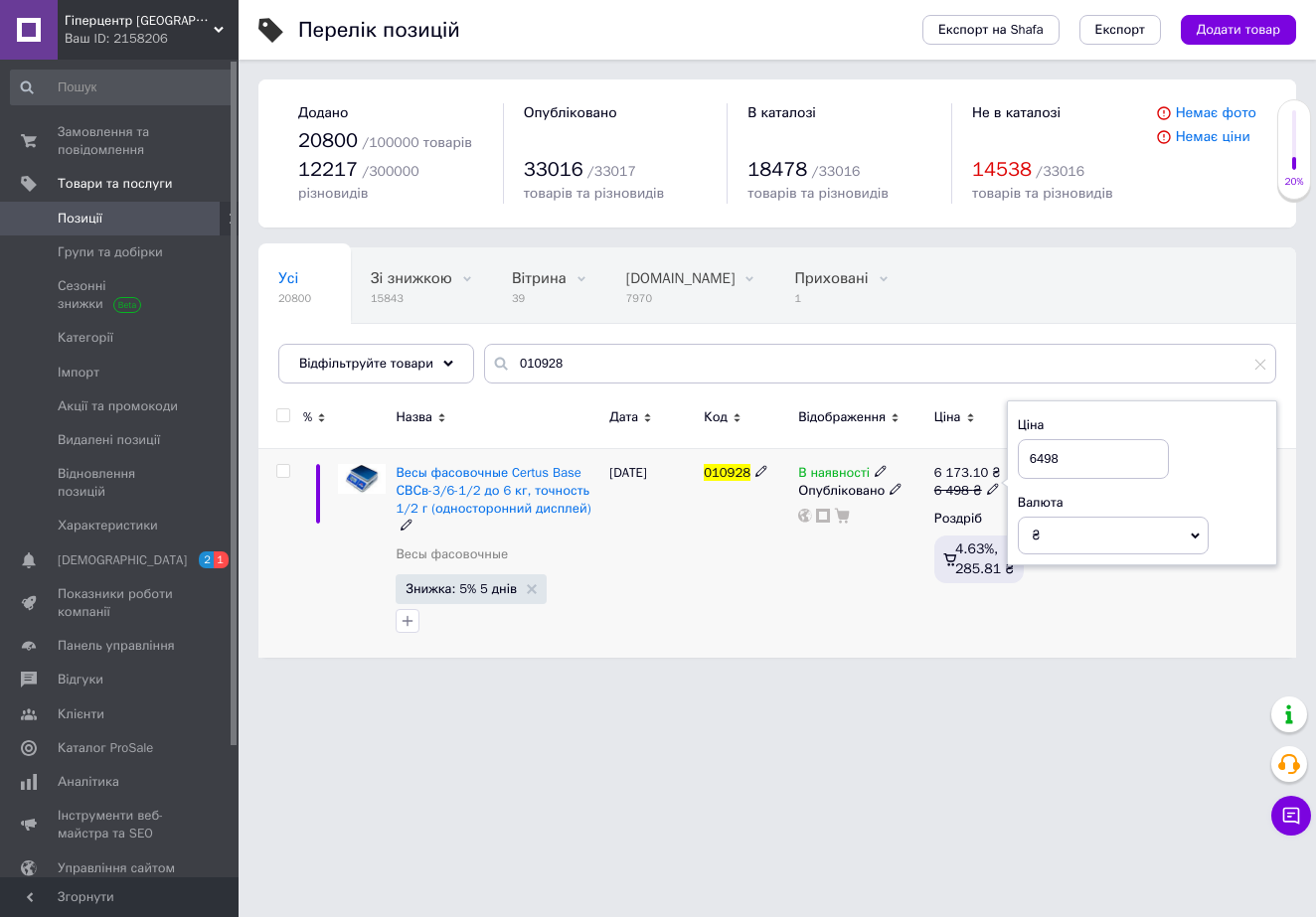 drag, startPoint x: 1084, startPoint y: 464, endPoint x: 999, endPoint y: 463, distance: 85.00588 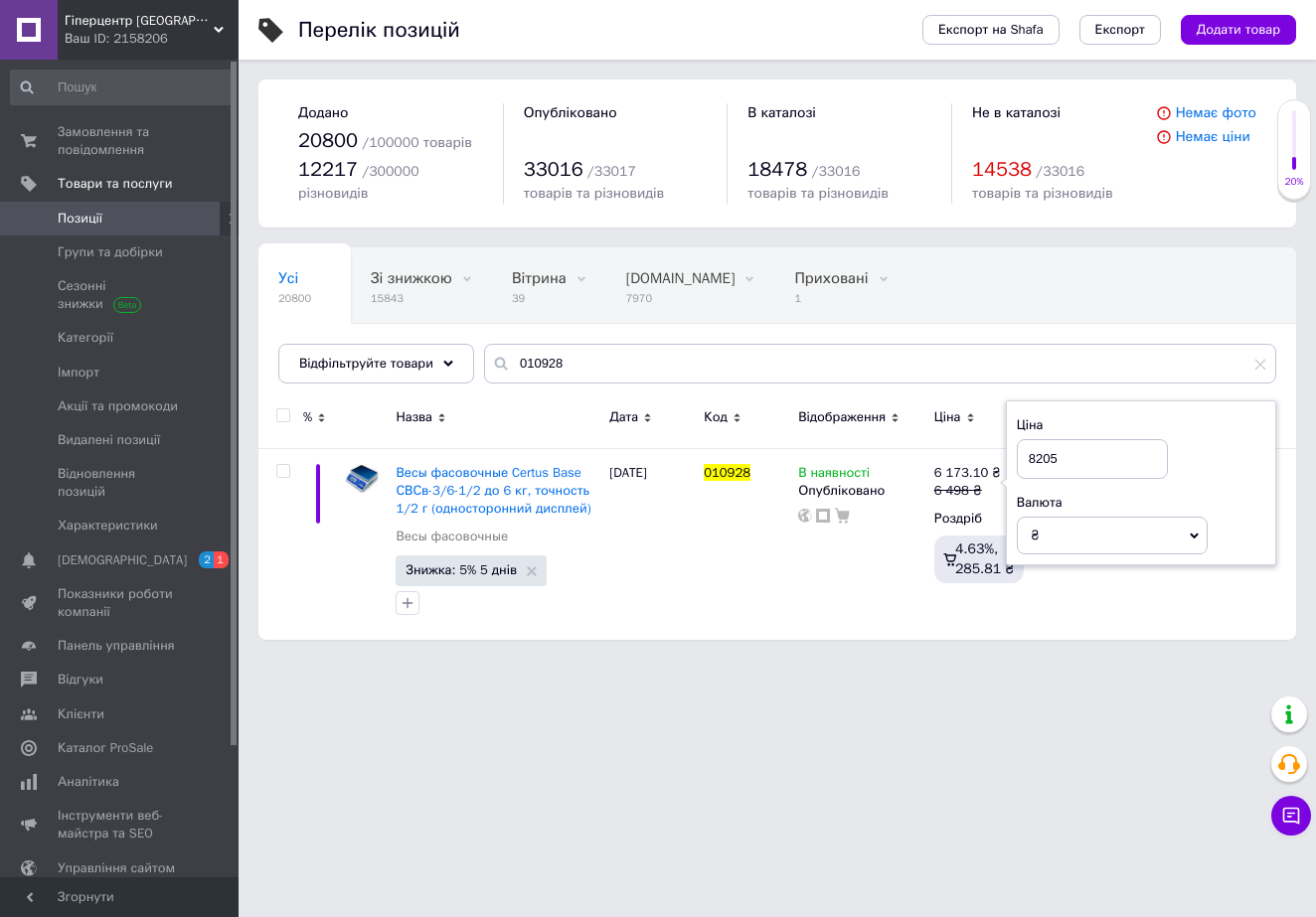 type on "8205" 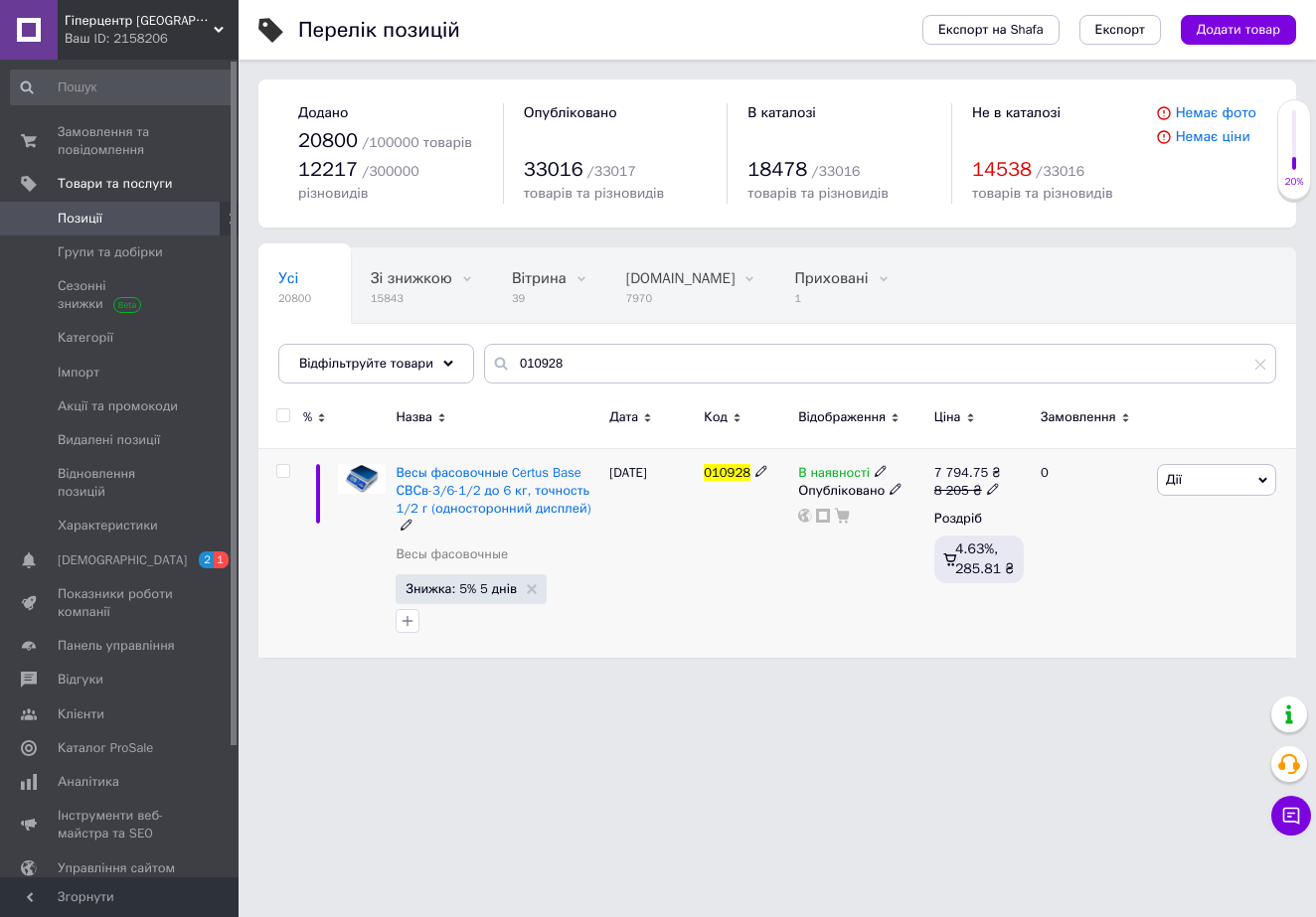 click on "Дії" at bounding box center [1217, 480] 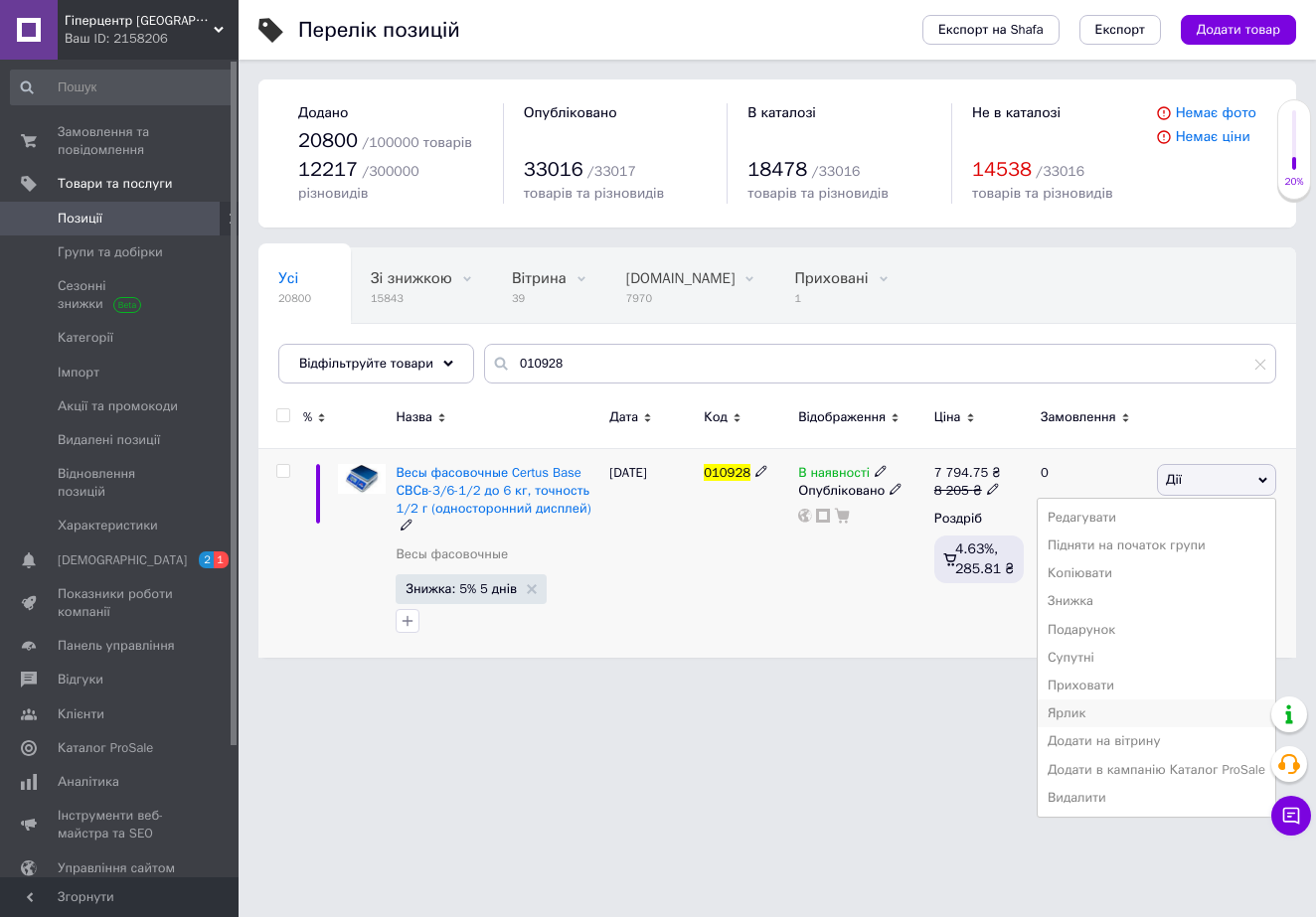 click on "Ярлик" at bounding box center [1156, 713] 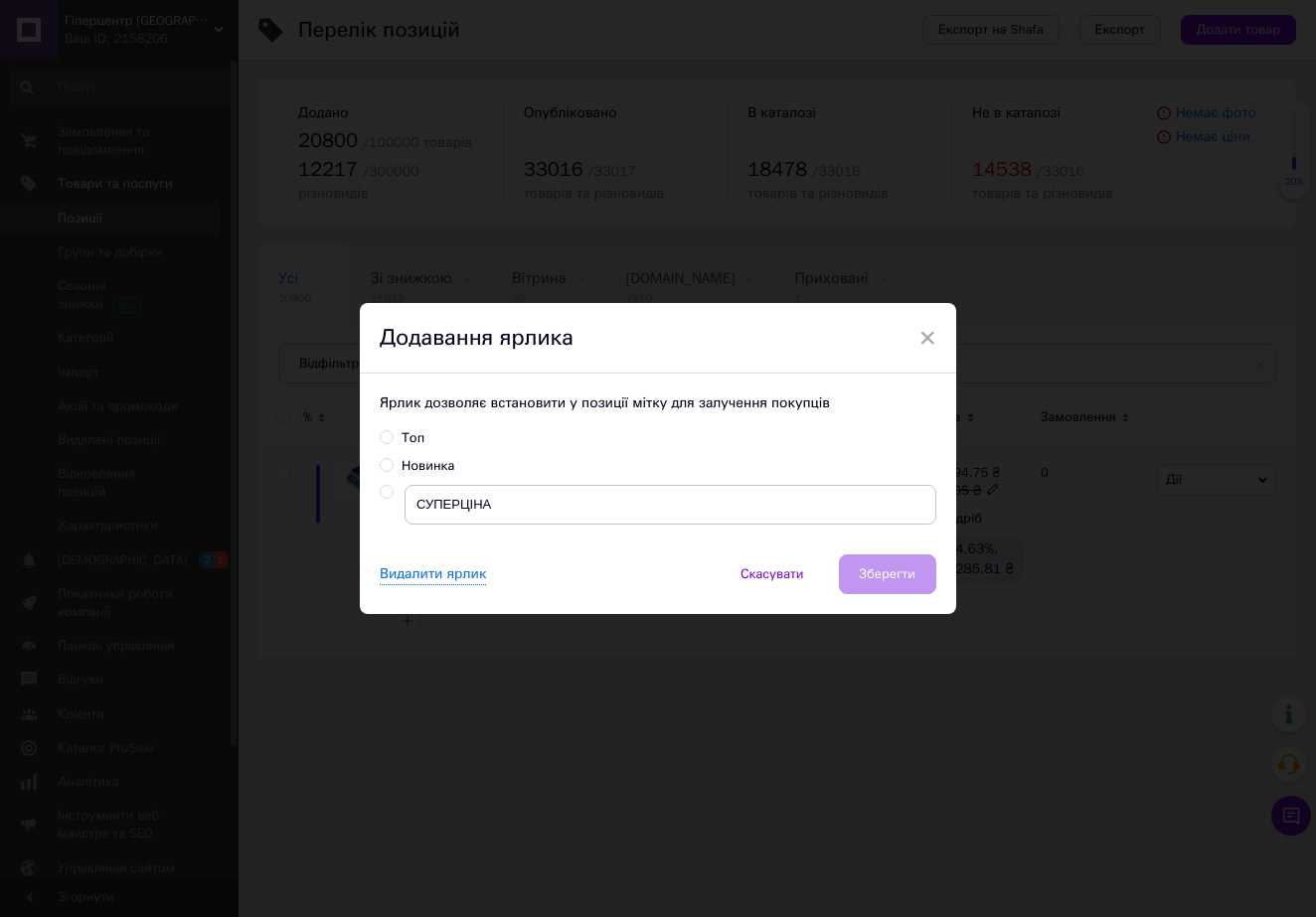 click at bounding box center [386, 492] 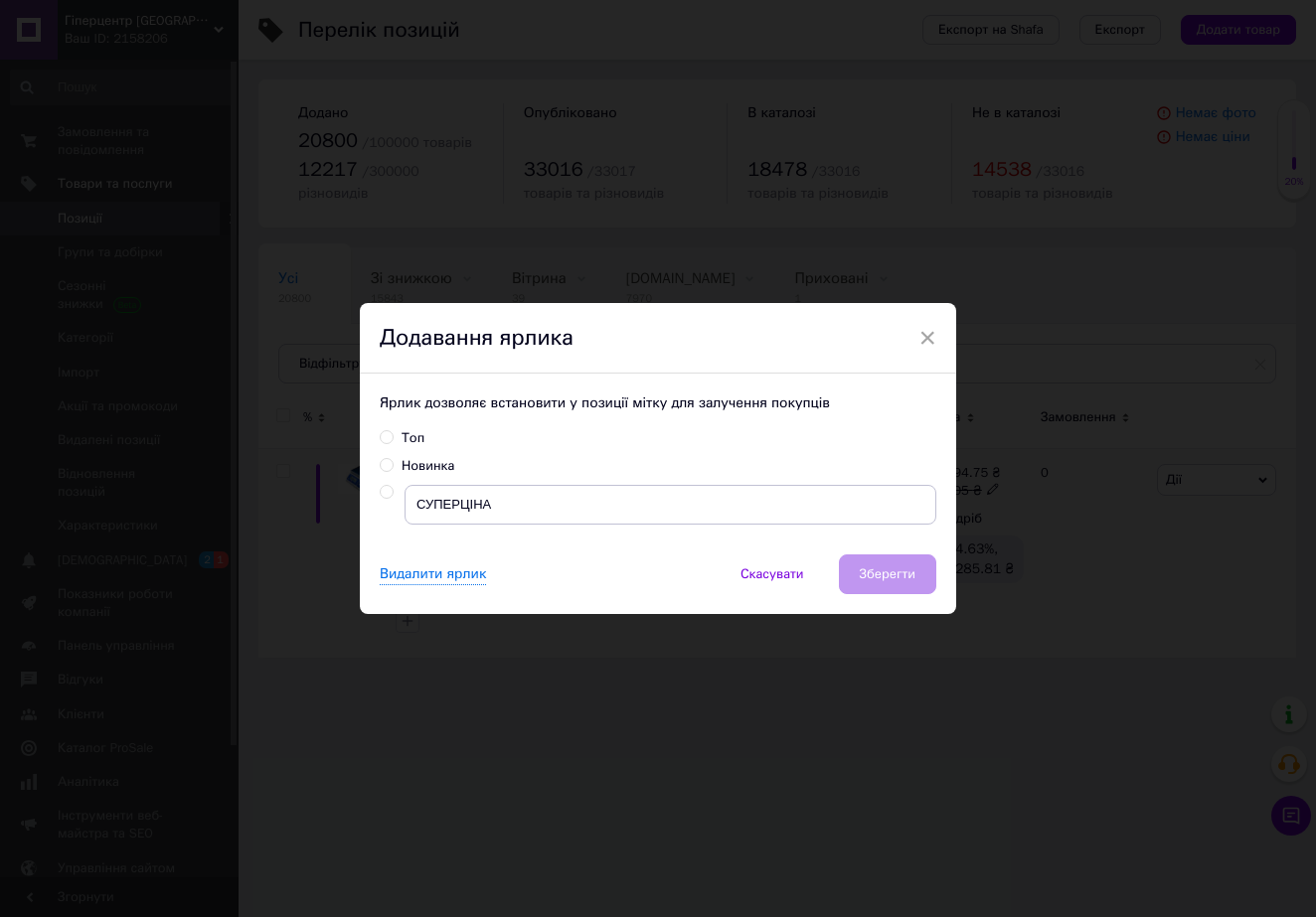 radio on "true" 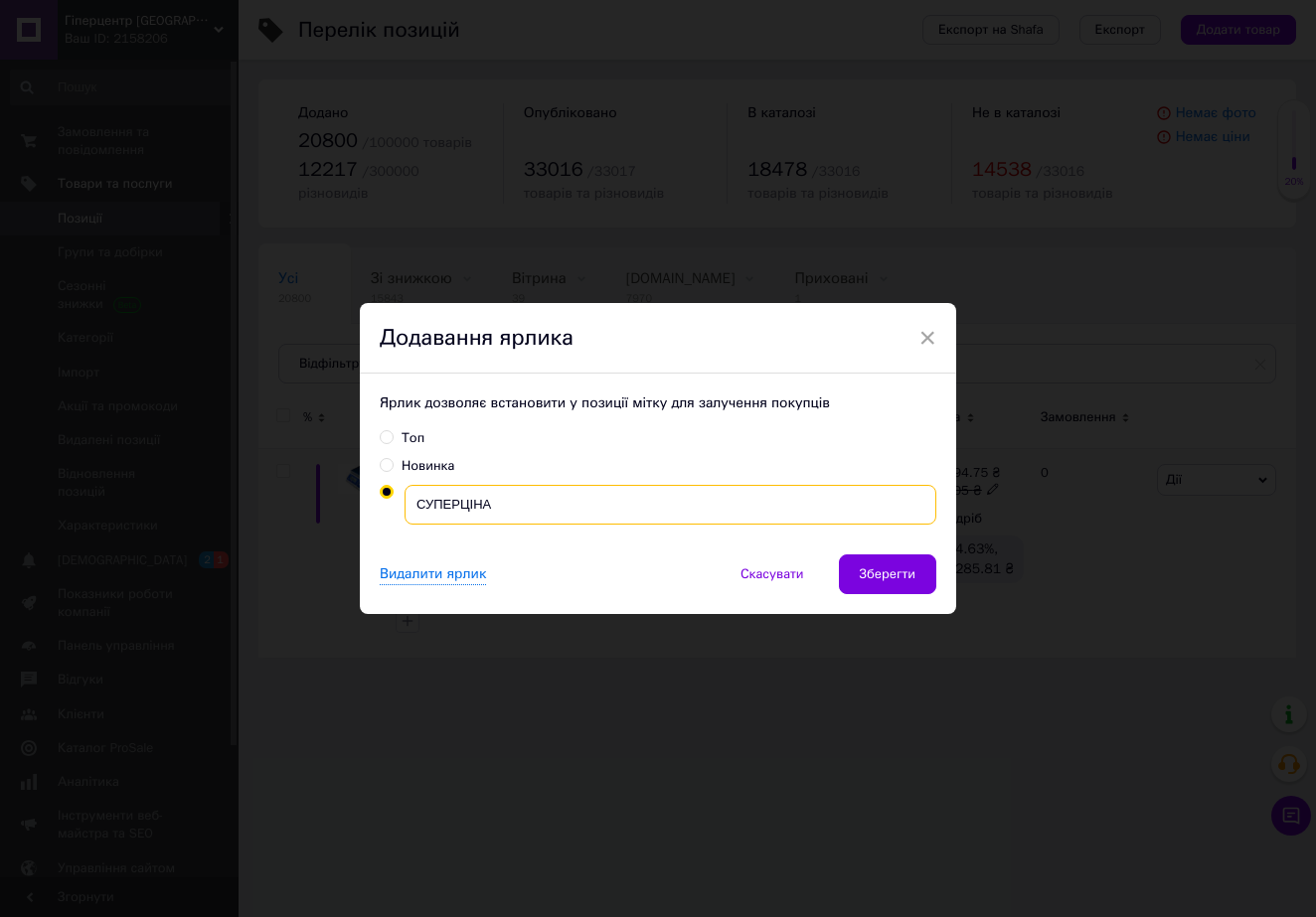 drag, startPoint x: 520, startPoint y: 503, endPoint x: 419, endPoint y: 502, distance: 101.00495 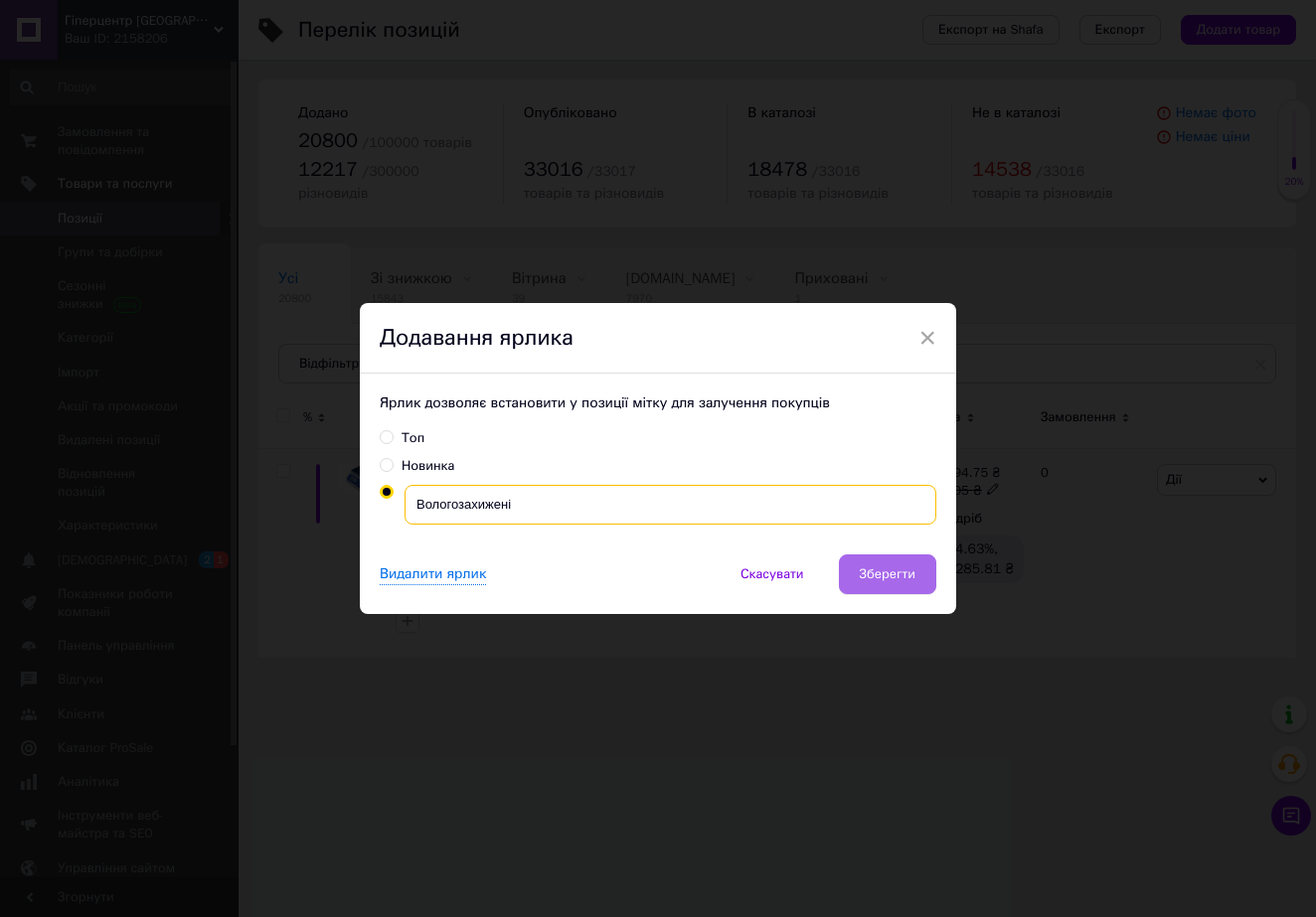 type on "Вологозахижені" 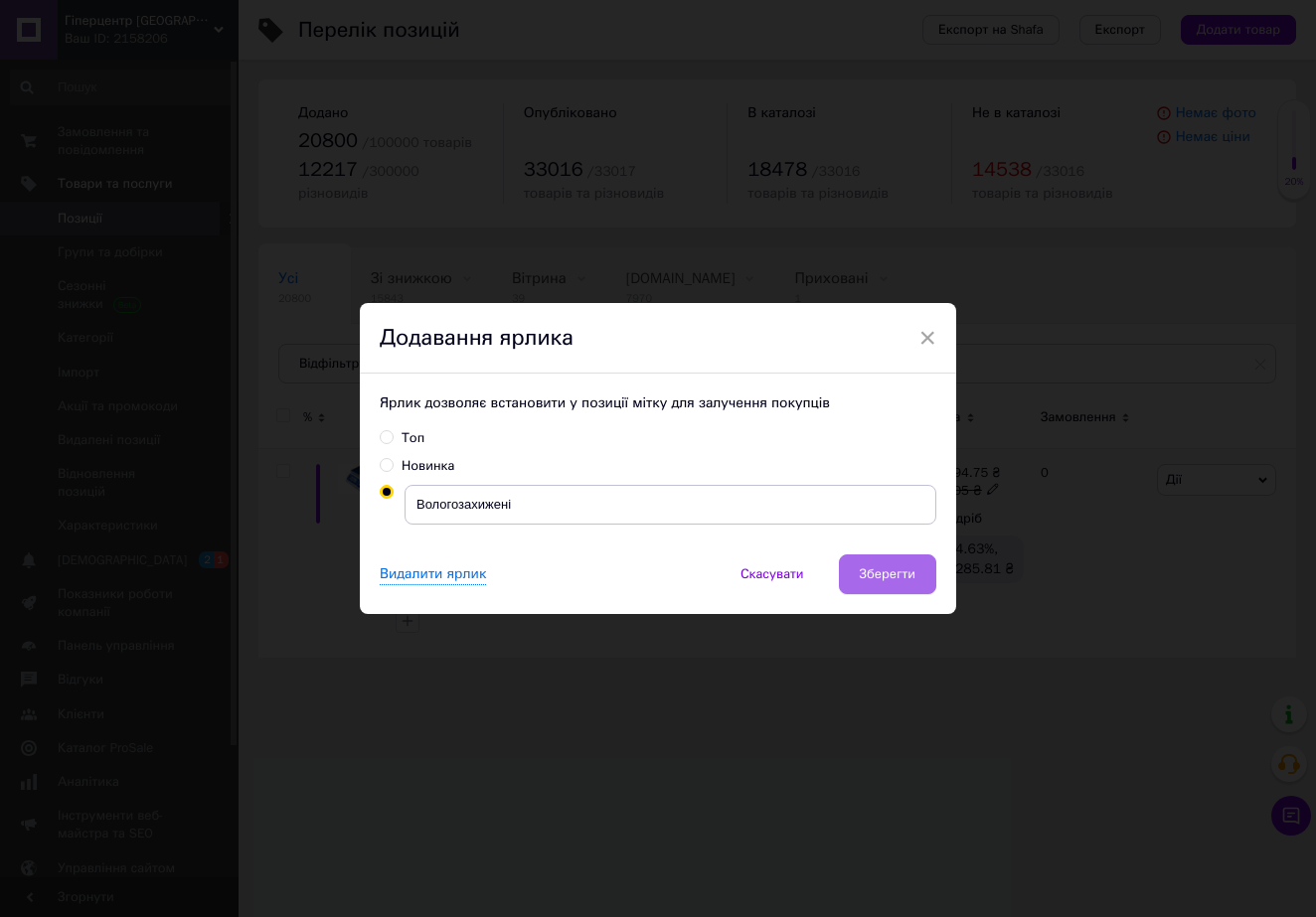 click on "Зберегти" at bounding box center [888, 574] 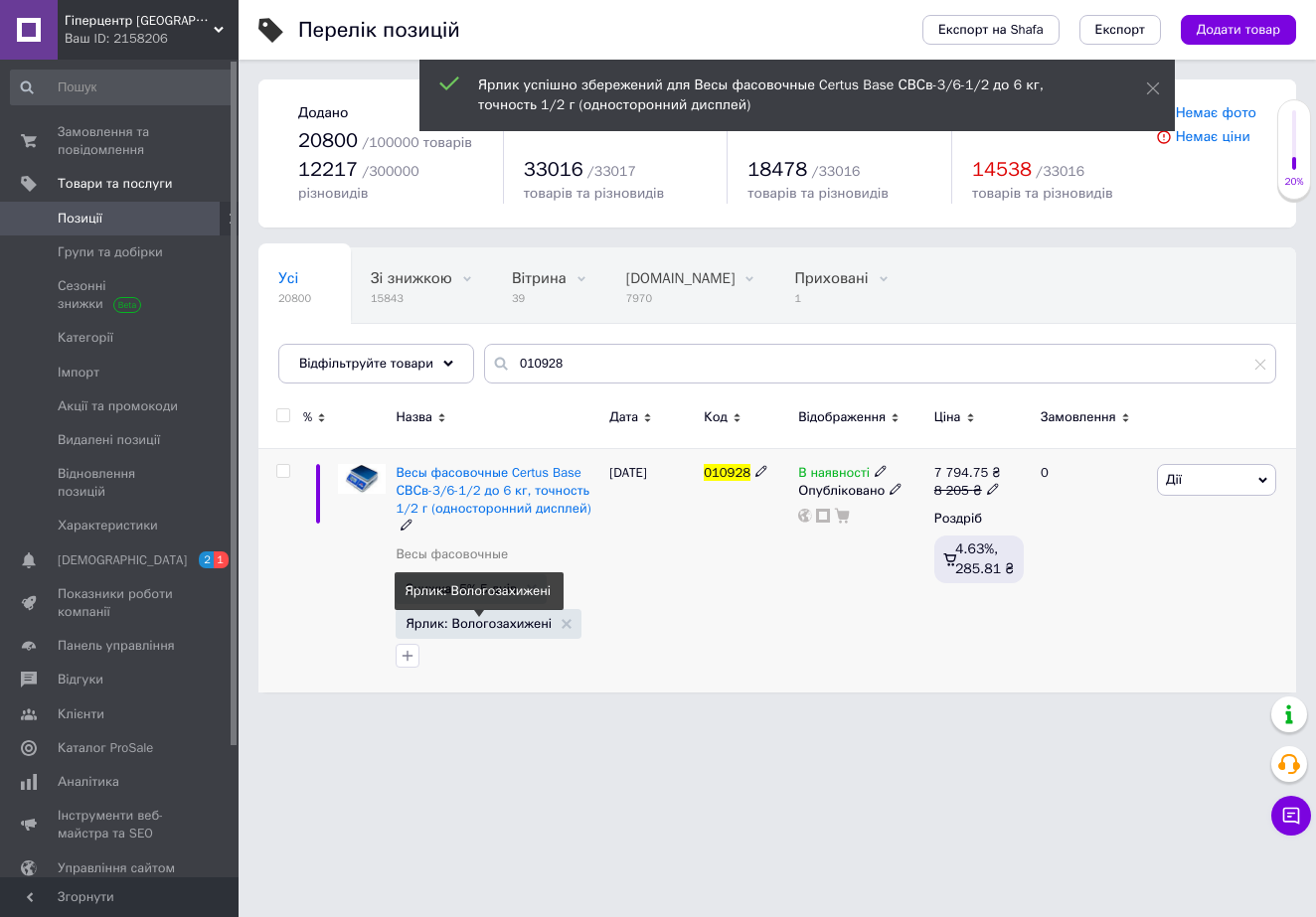 click on "Ярлик: Вологозахижені" at bounding box center [478, 623] 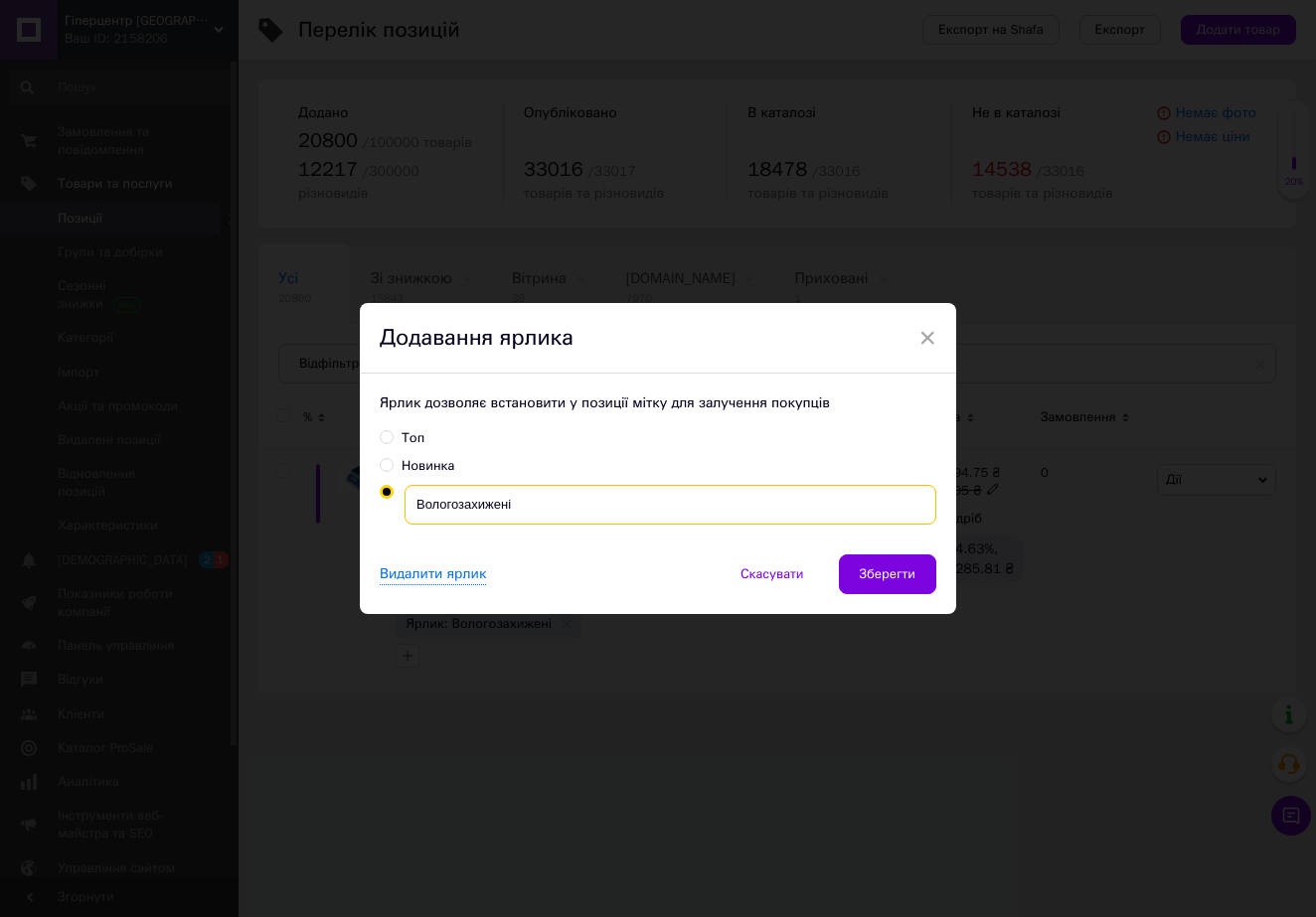 click on "Вологозахижені" at bounding box center [670, 505] 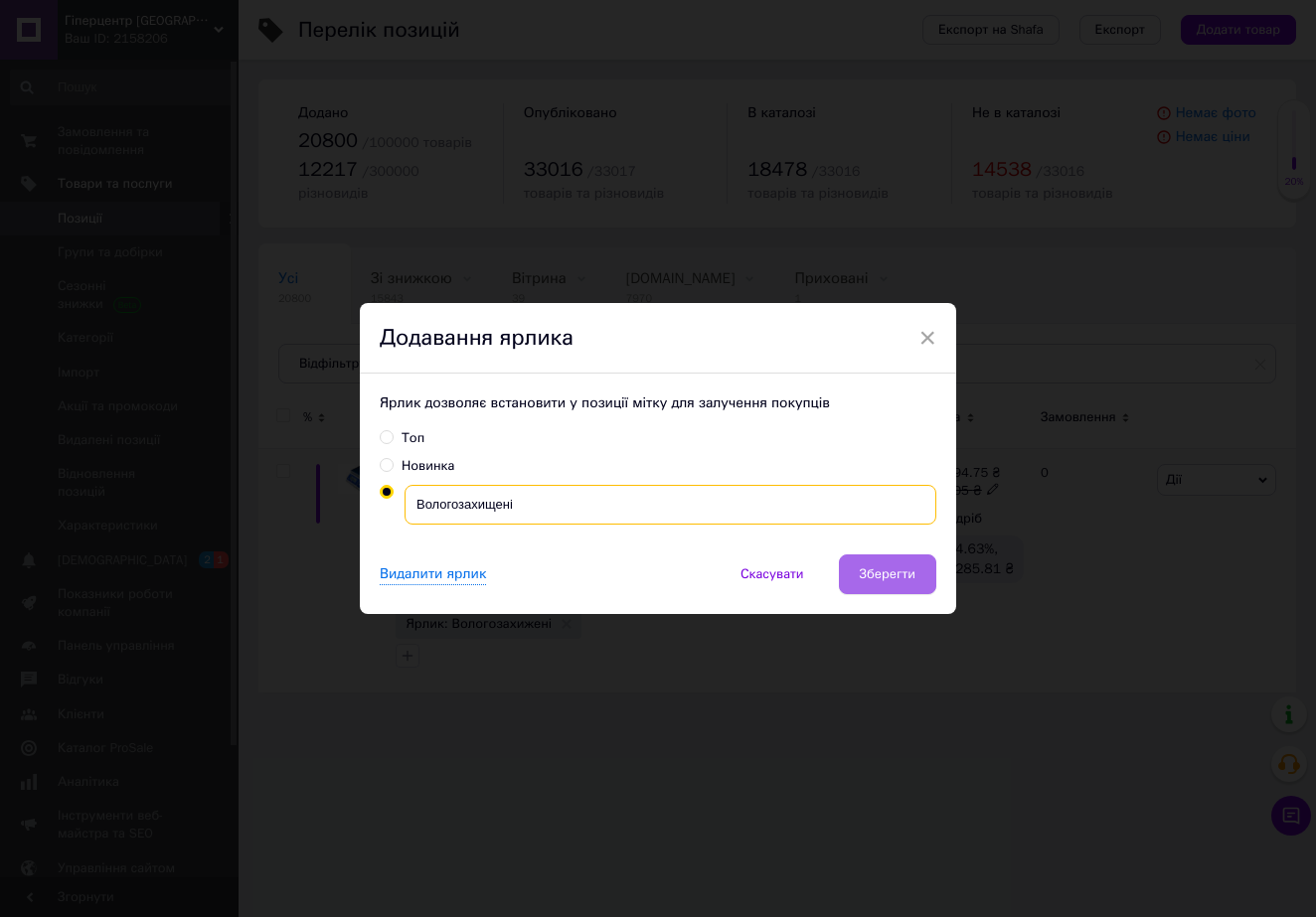 type on "Вологозахищені" 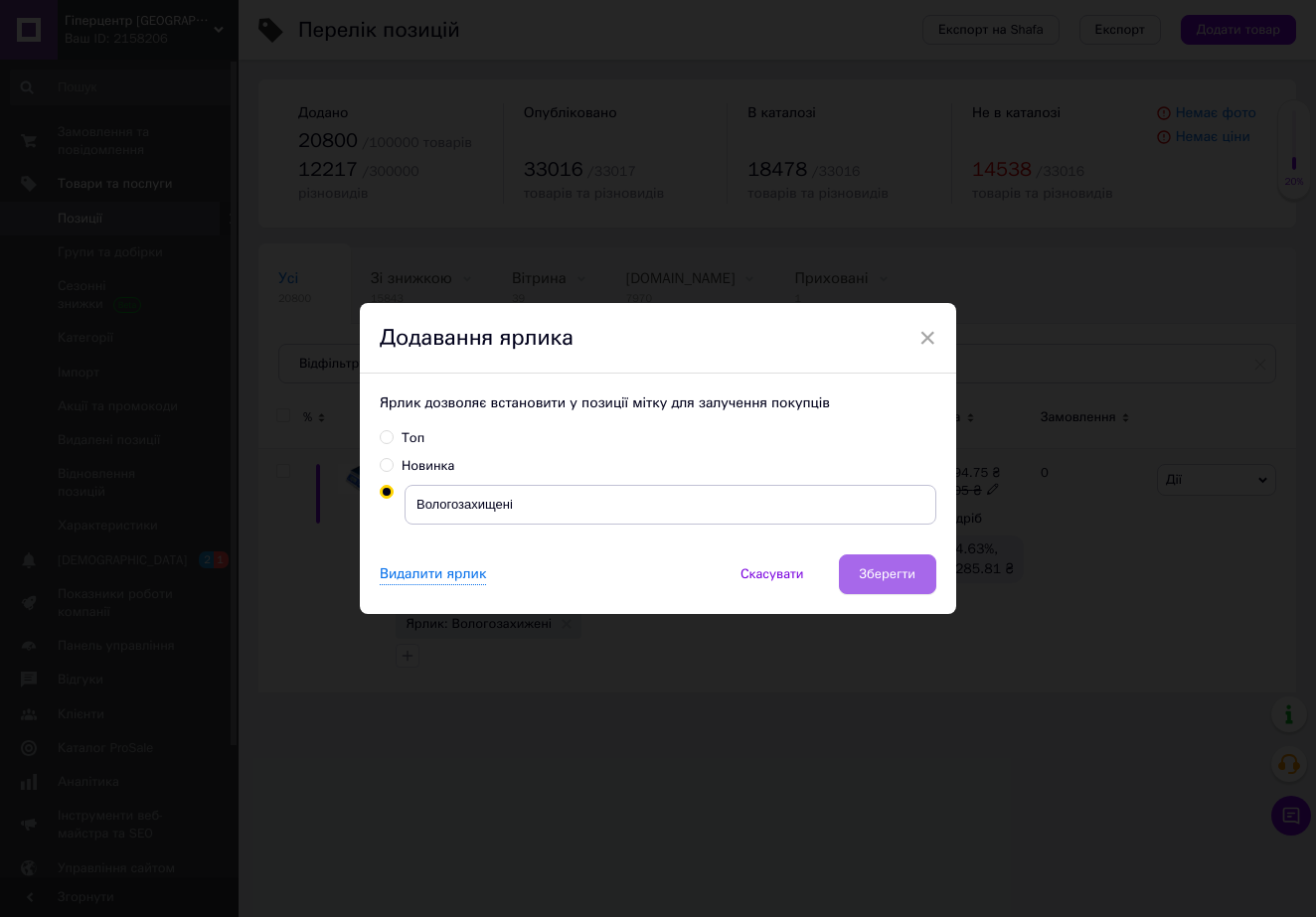 click on "Зберегти" at bounding box center [888, 574] 